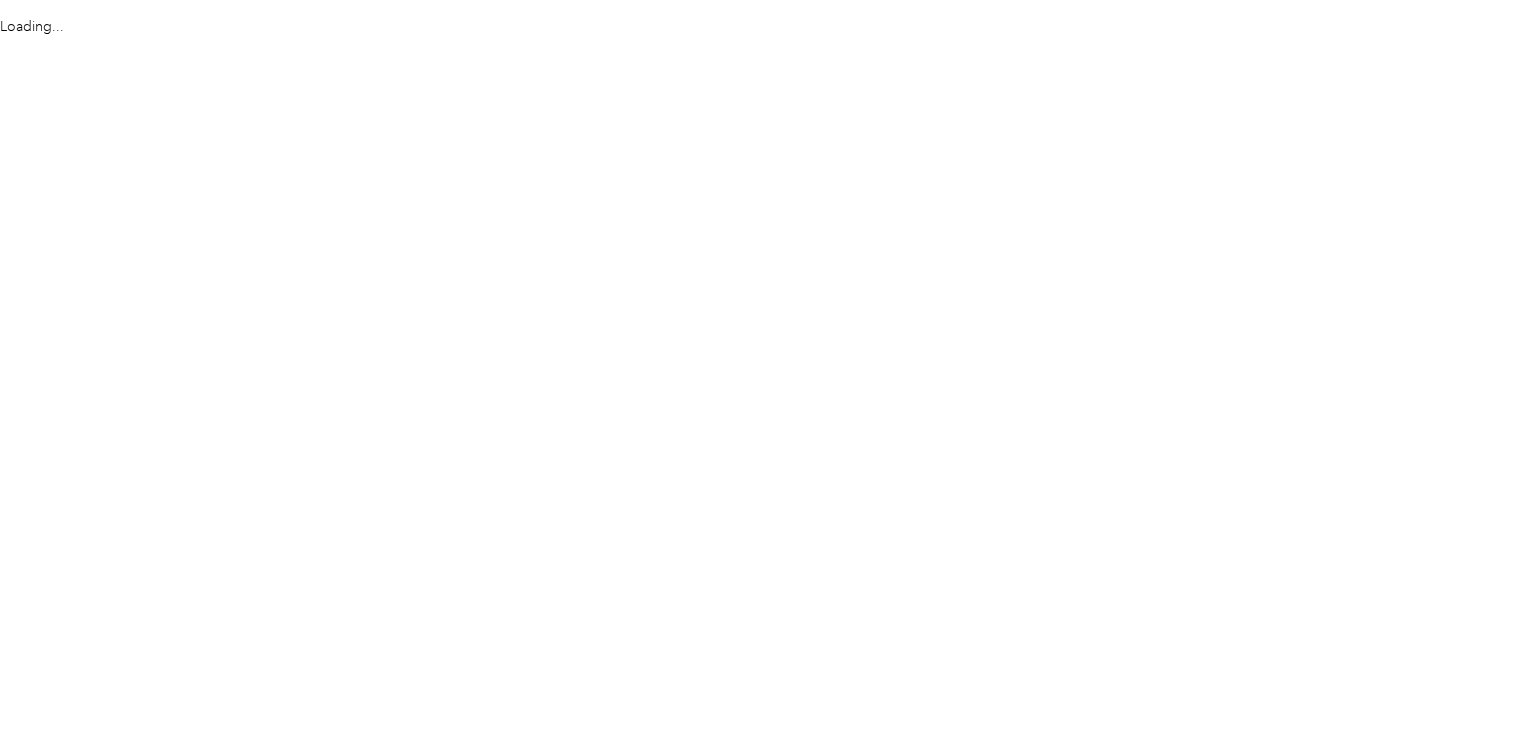 scroll, scrollTop: 0, scrollLeft: 0, axis: both 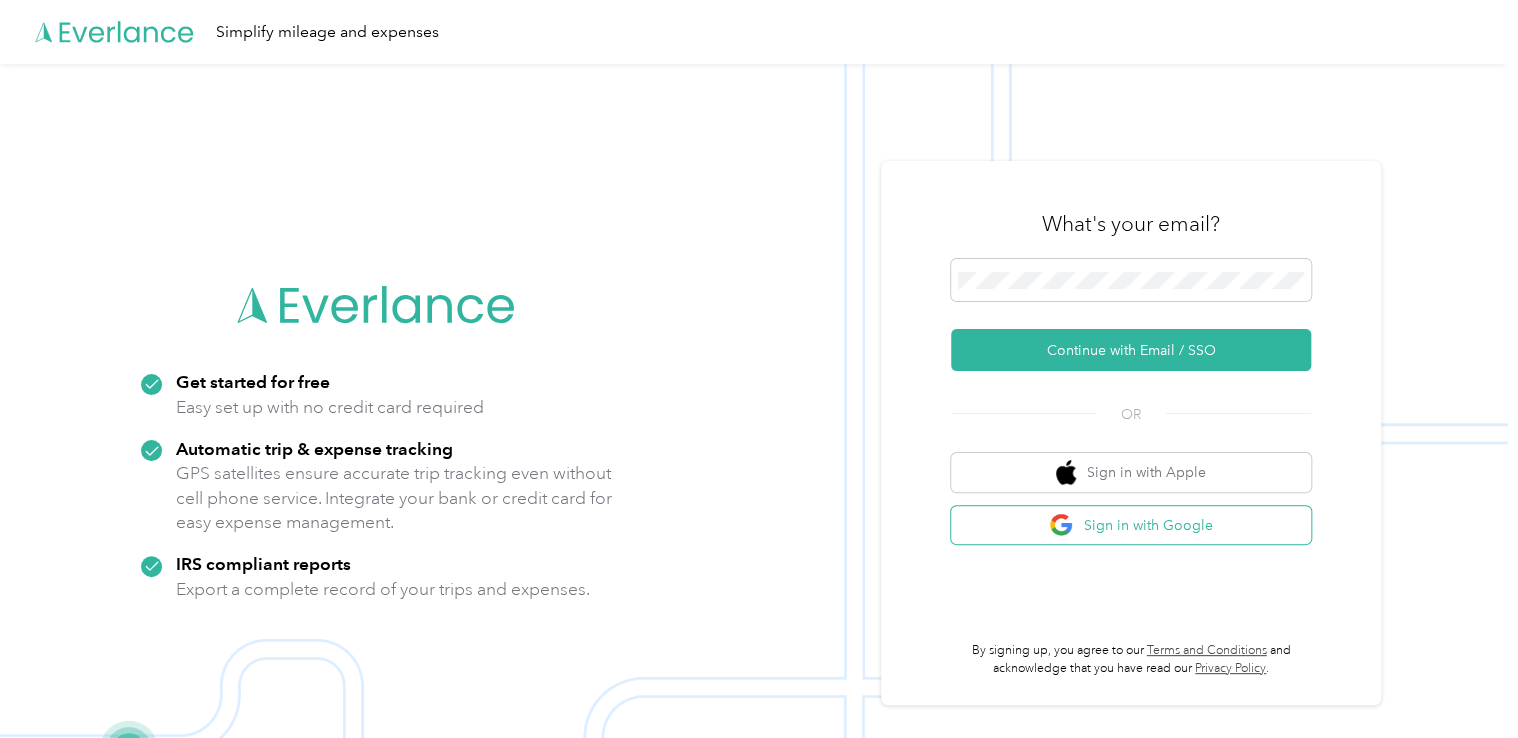 click on "Sign in with Google" at bounding box center [1131, 525] 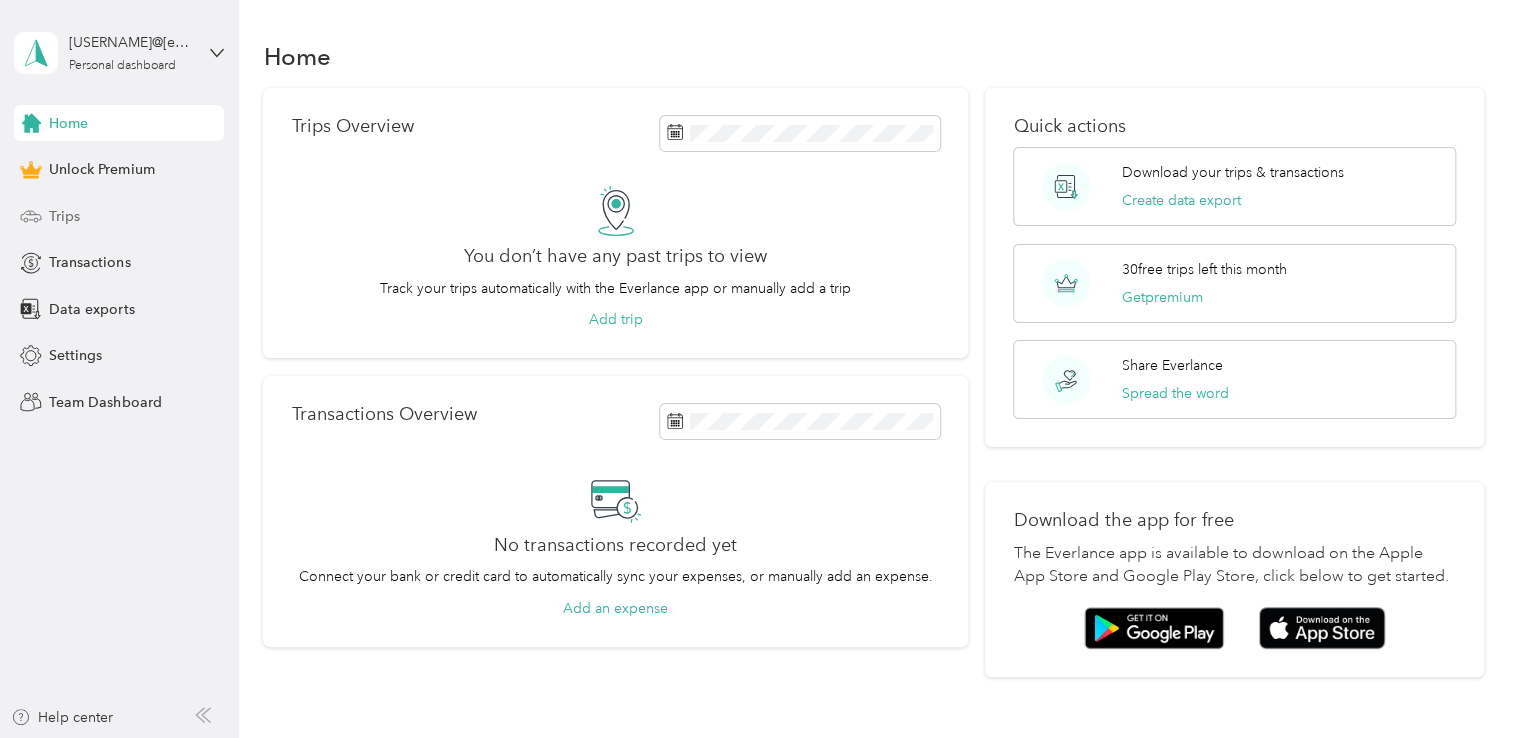 click on "Trips" at bounding box center (119, 216) 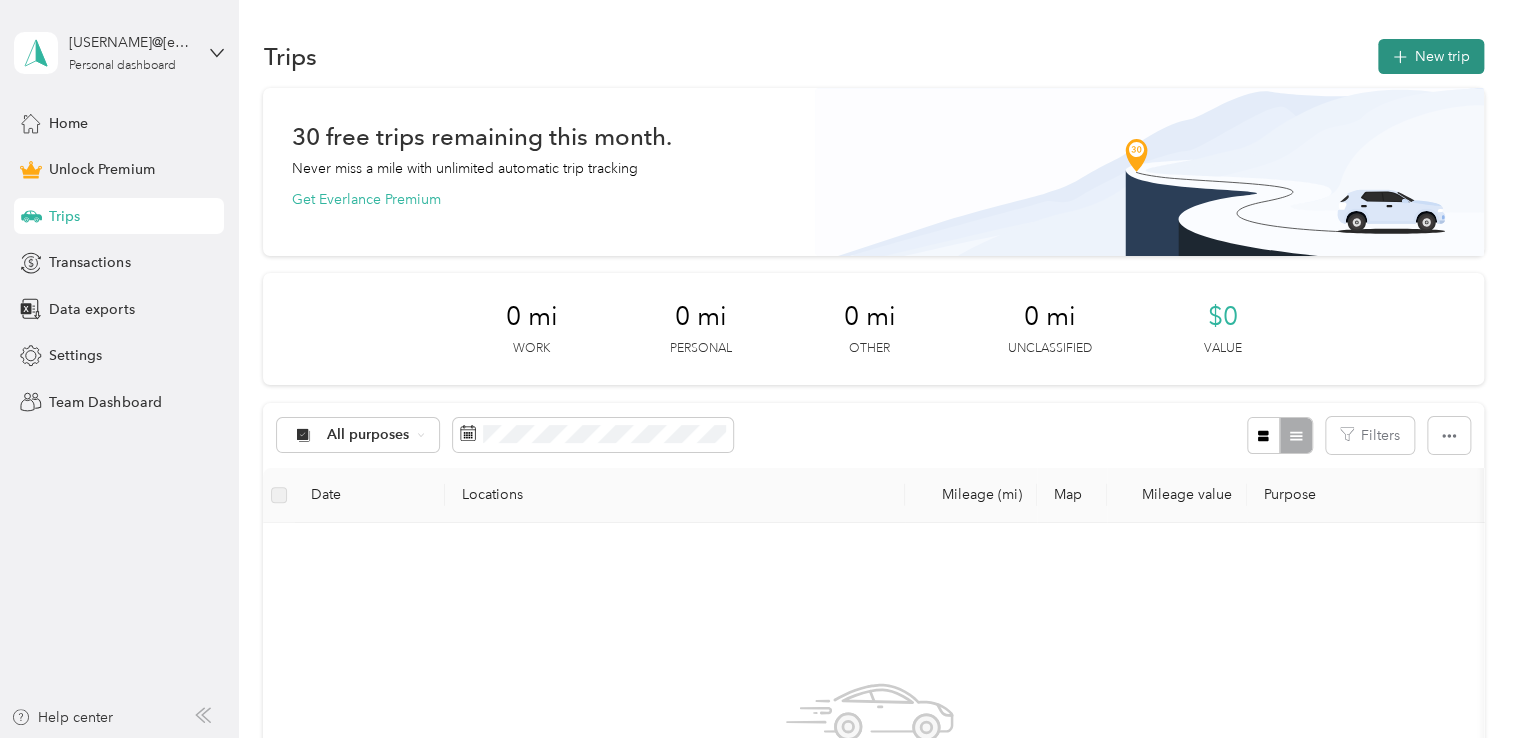 click on "New trip" at bounding box center (1431, 56) 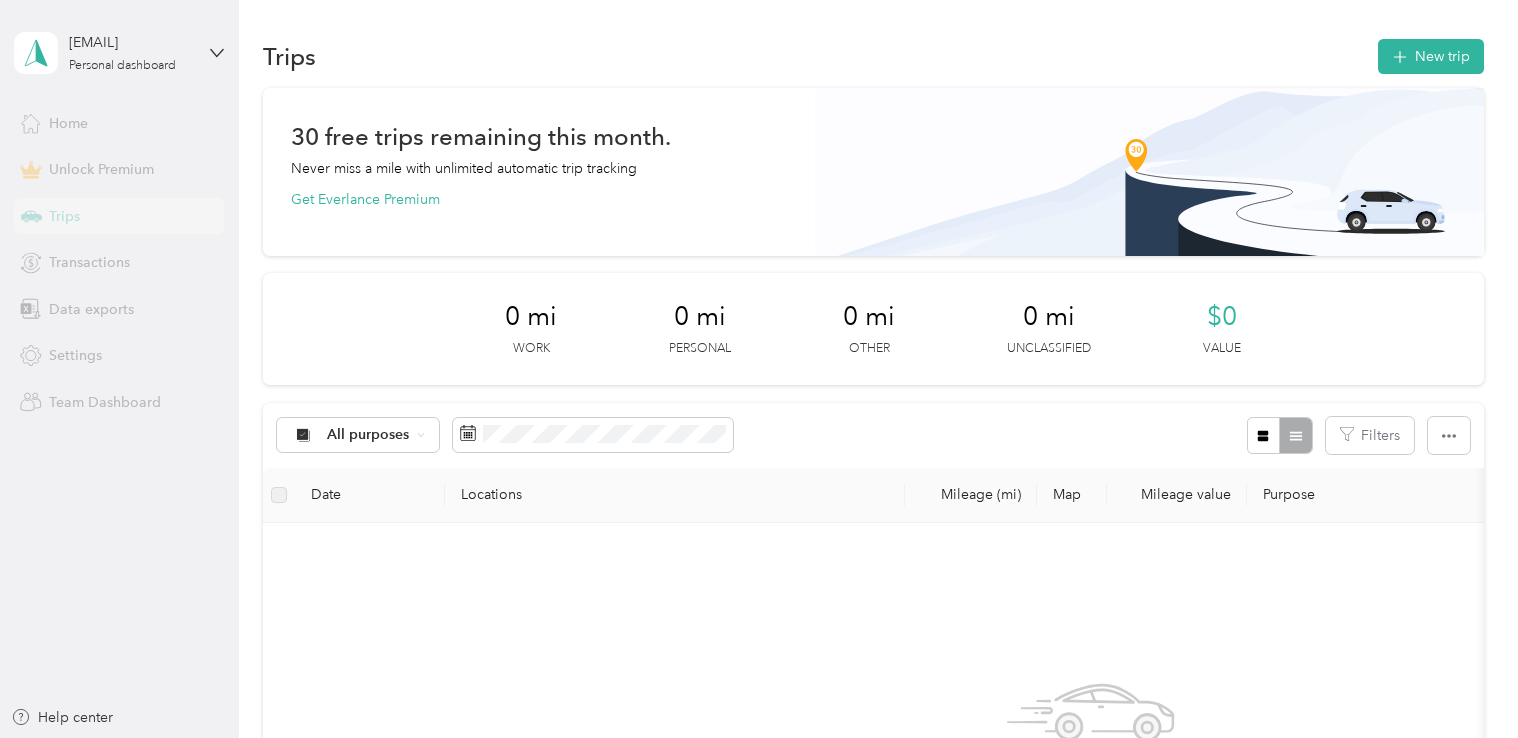 scroll, scrollTop: 0, scrollLeft: 0, axis: both 